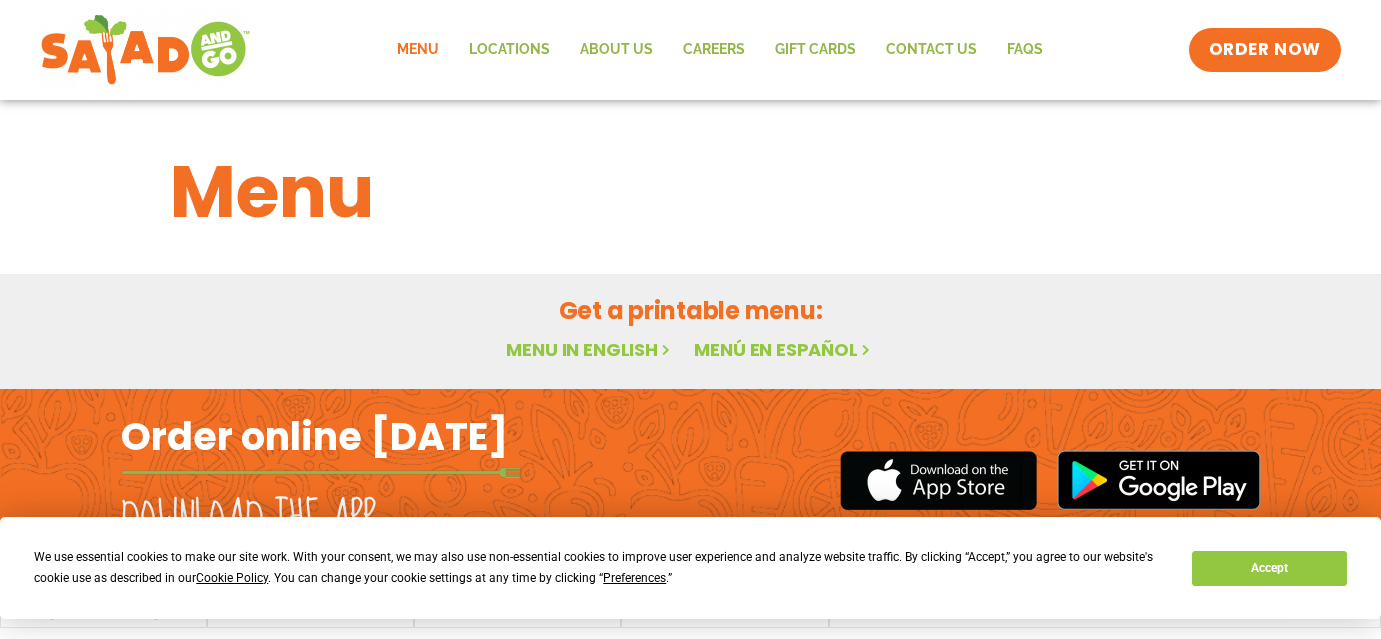 scroll, scrollTop: 0, scrollLeft: 0, axis: both 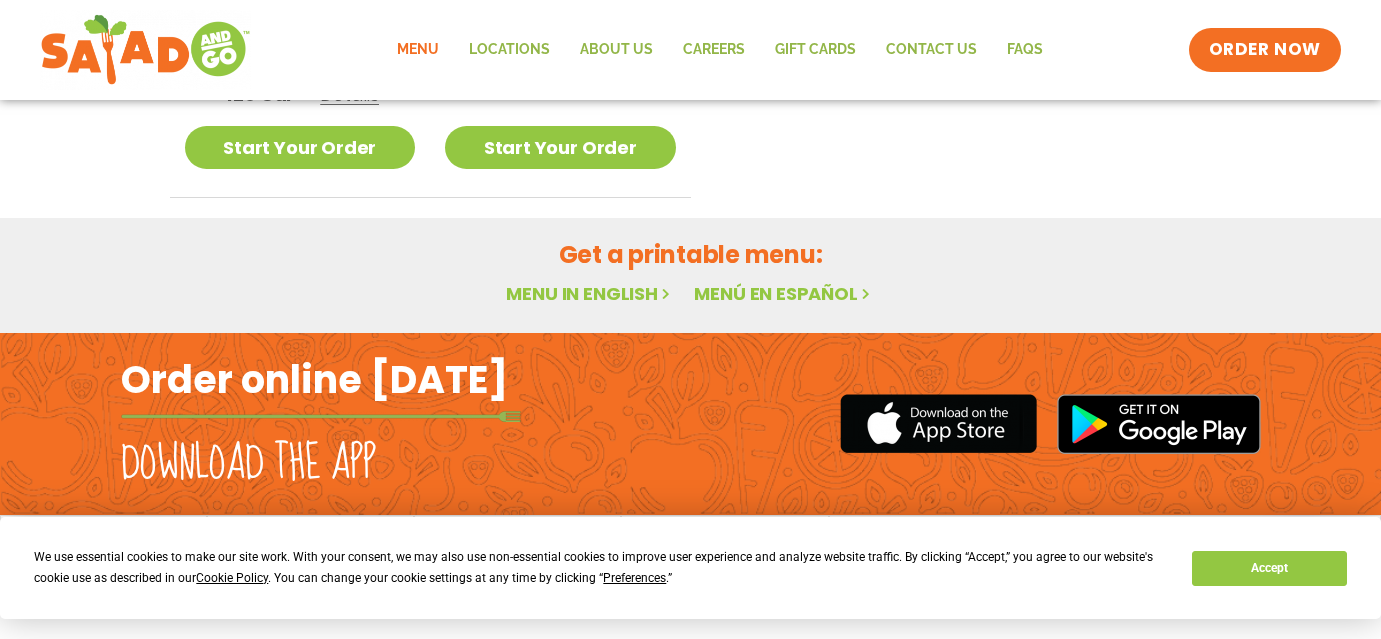 click on "Menu" 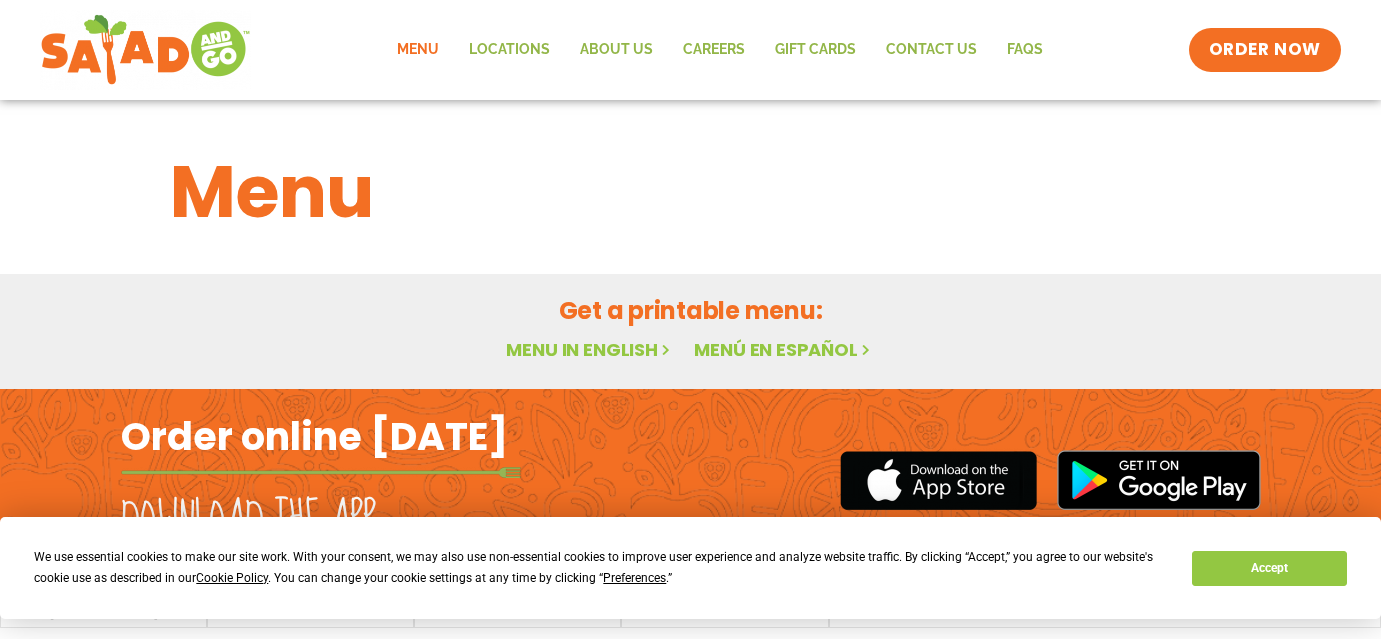 scroll, scrollTop: 0, scrollLeft: 0, axis: both 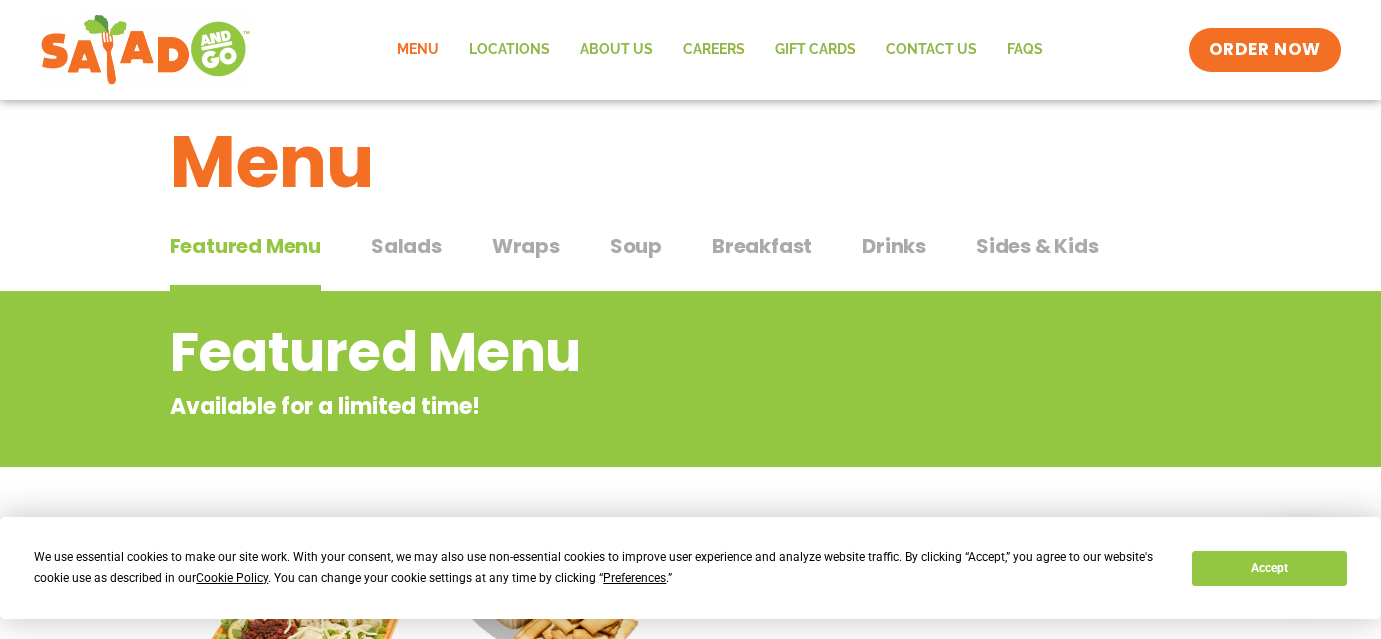 click on "Breakfast" at bounding box center (762, 246) 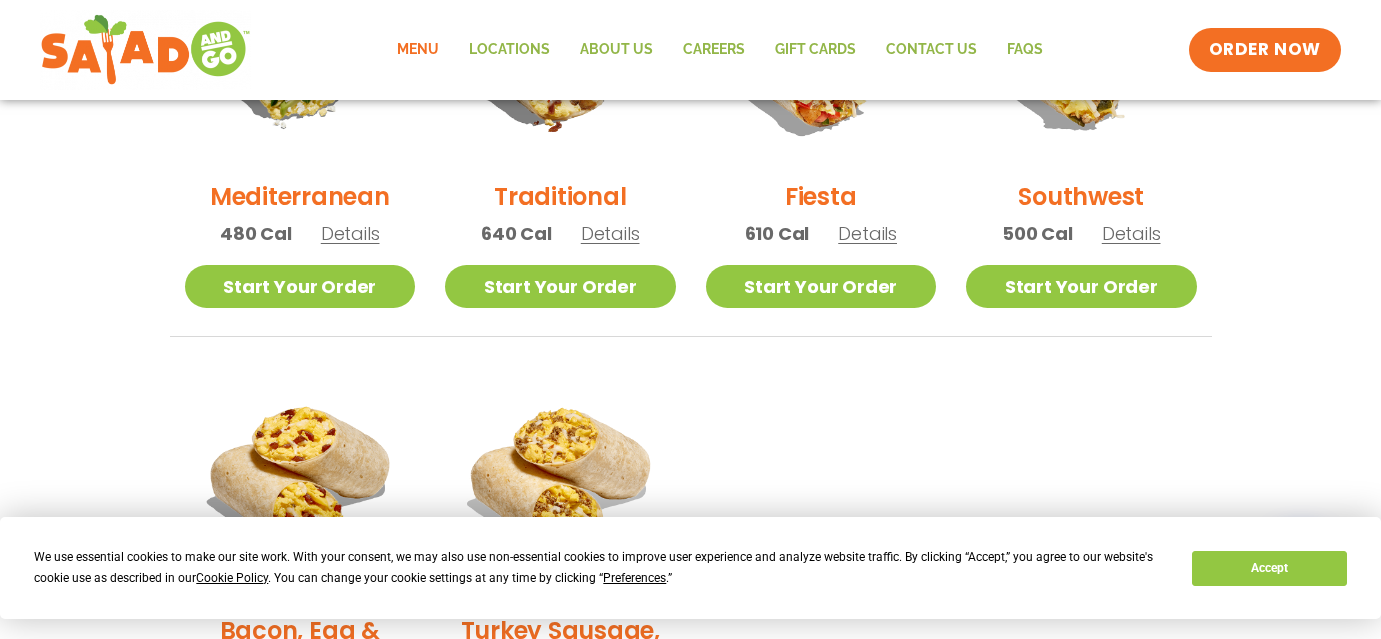scroll, scrollTop: 595, scrollLeft: 0, axis: vertical 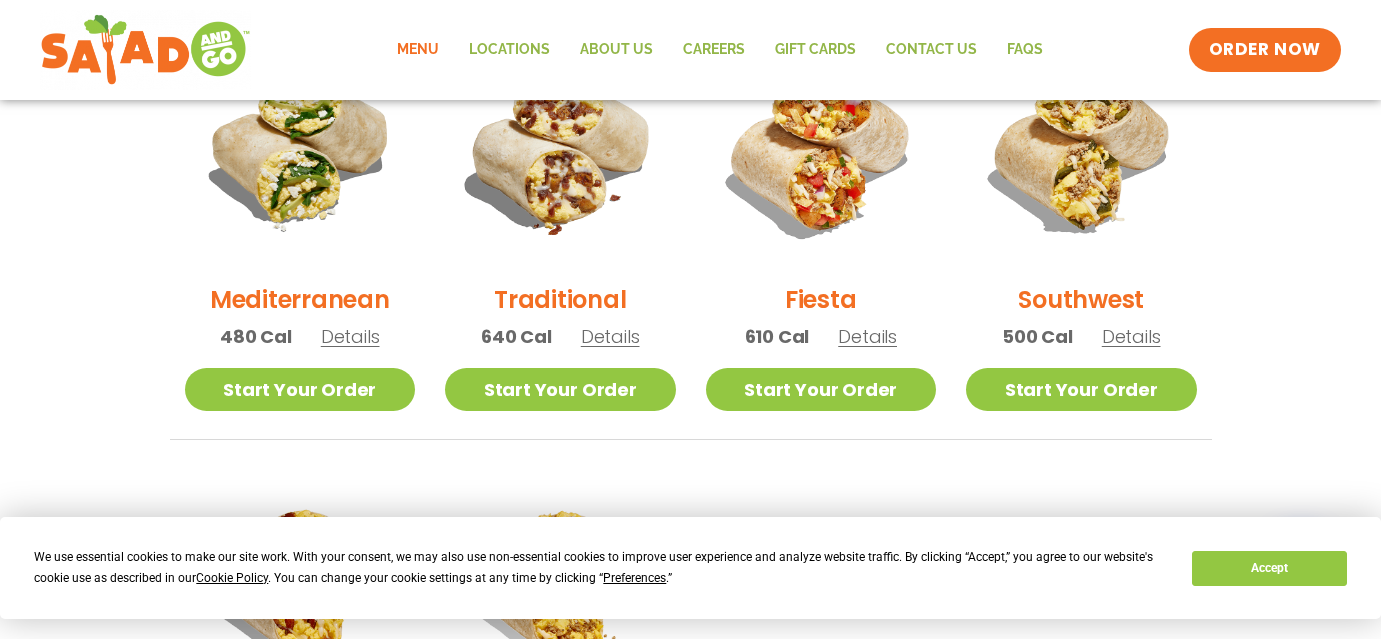 click on "Details" at bounding box center (350, 336) 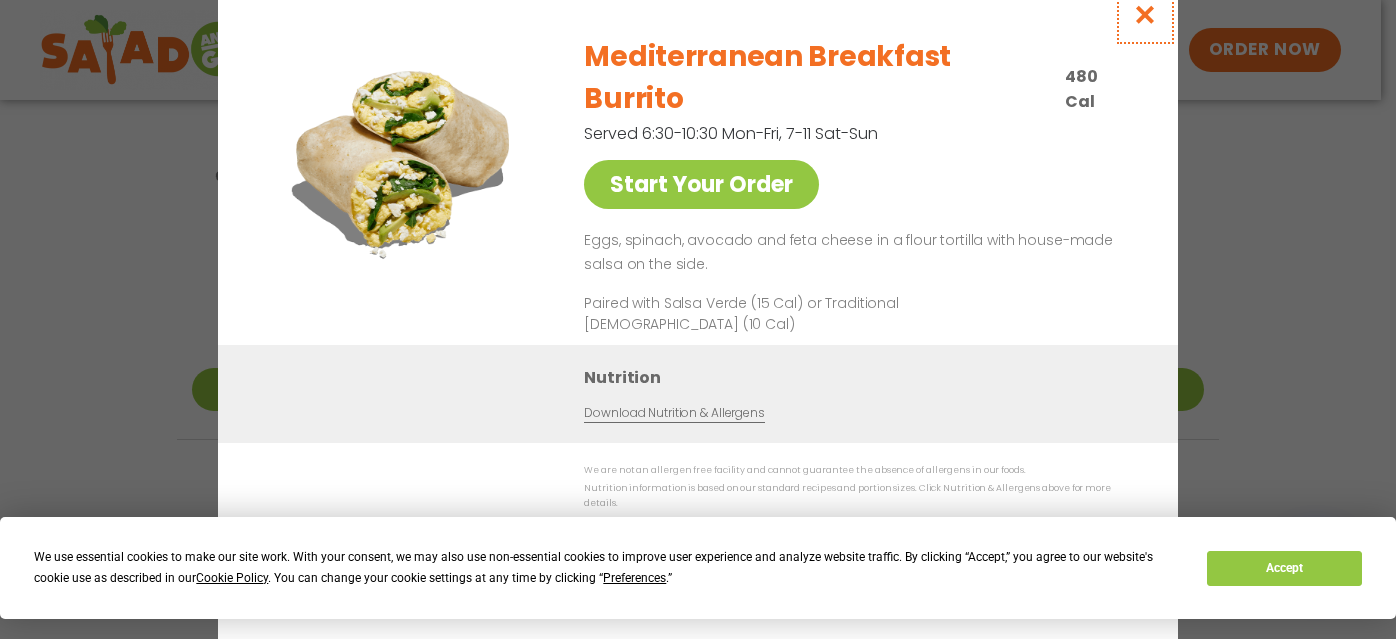 click at bounding box center [1145, 14] 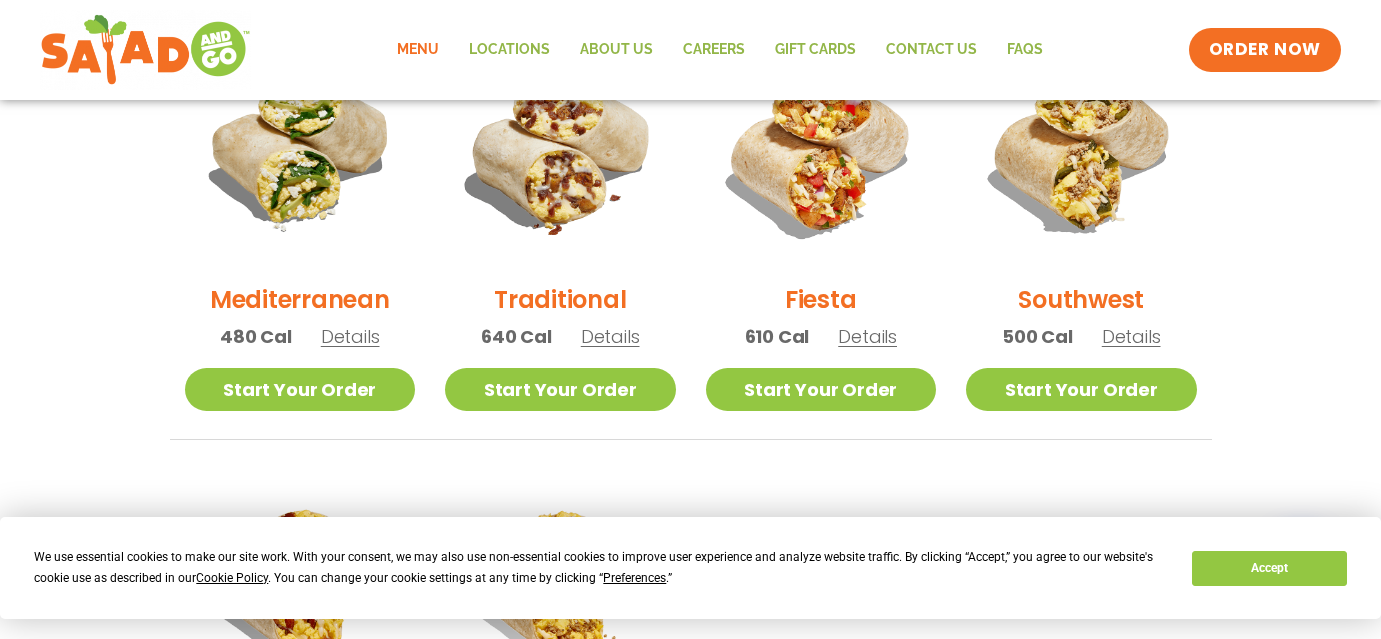 click on "Details" at bounding box center (610, 336) 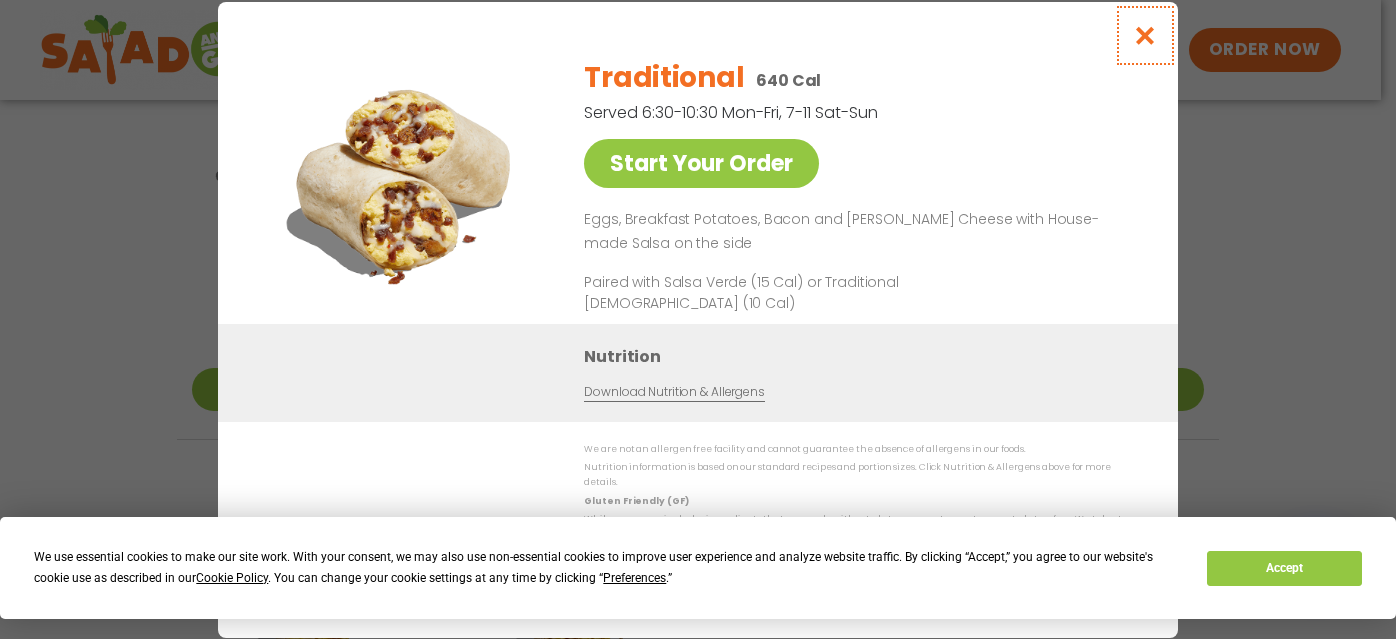 click at bounding box center [1145, 35] 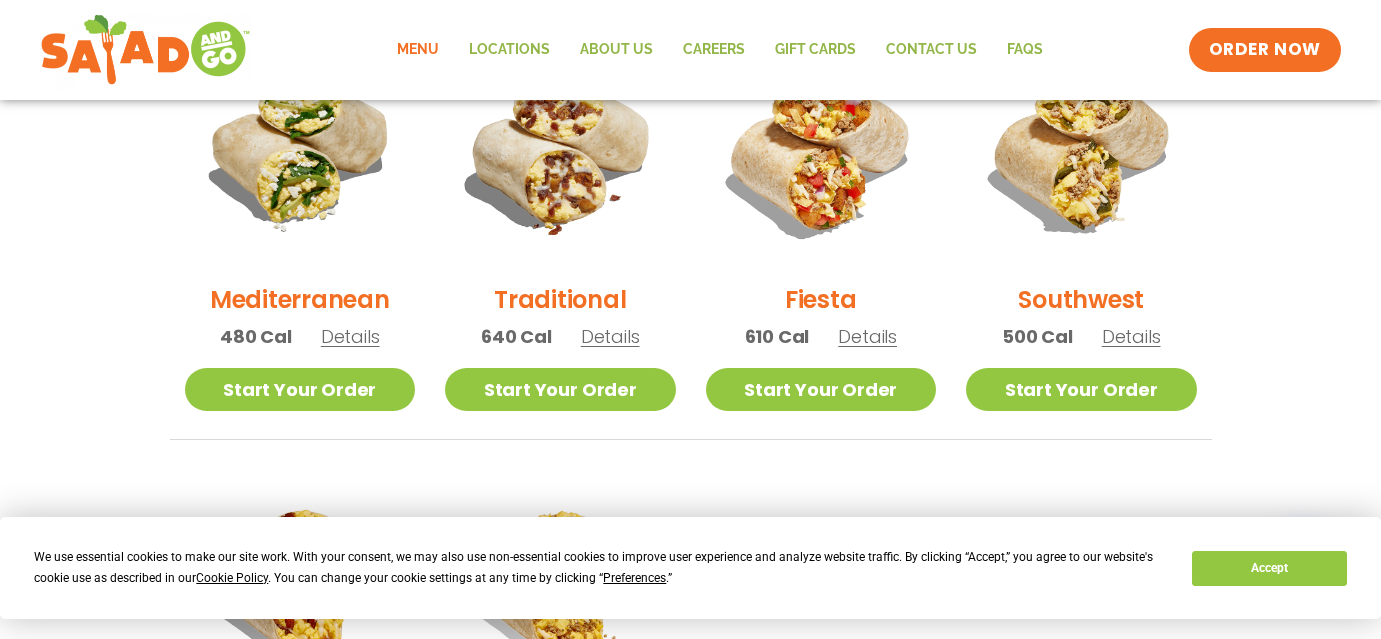 click on "Details" at bounding box center [867, 336] 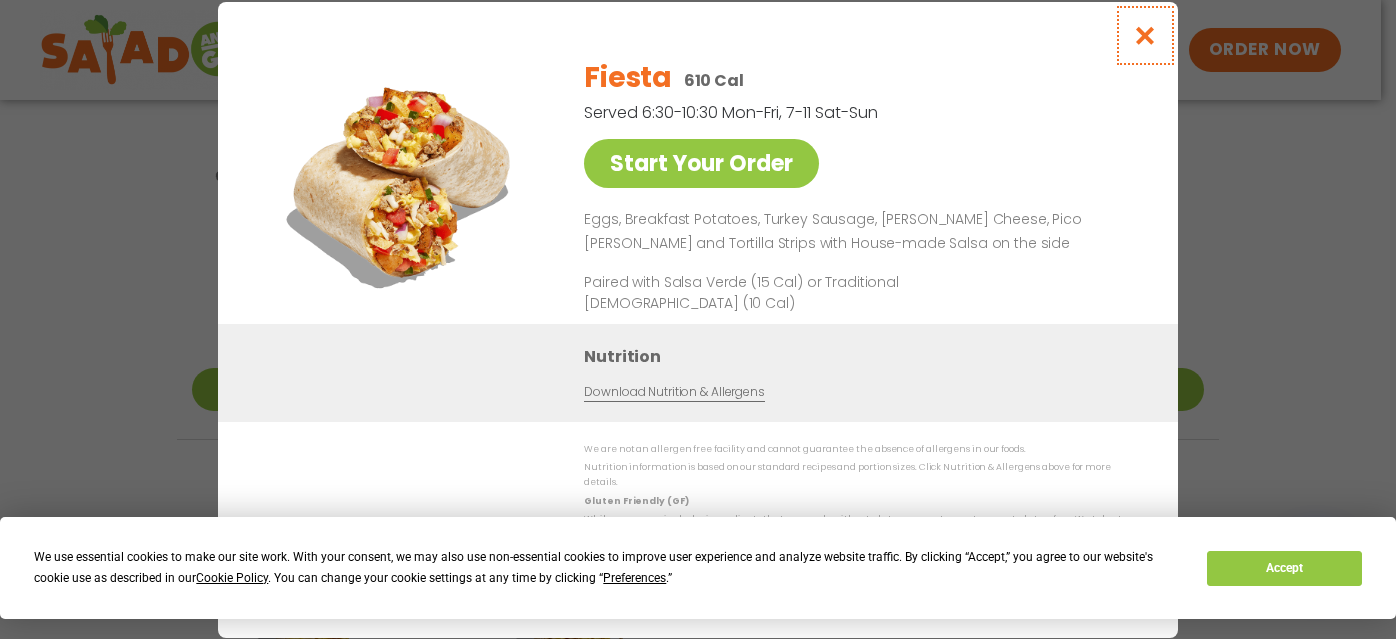 click at bounding box center [1145, 35] 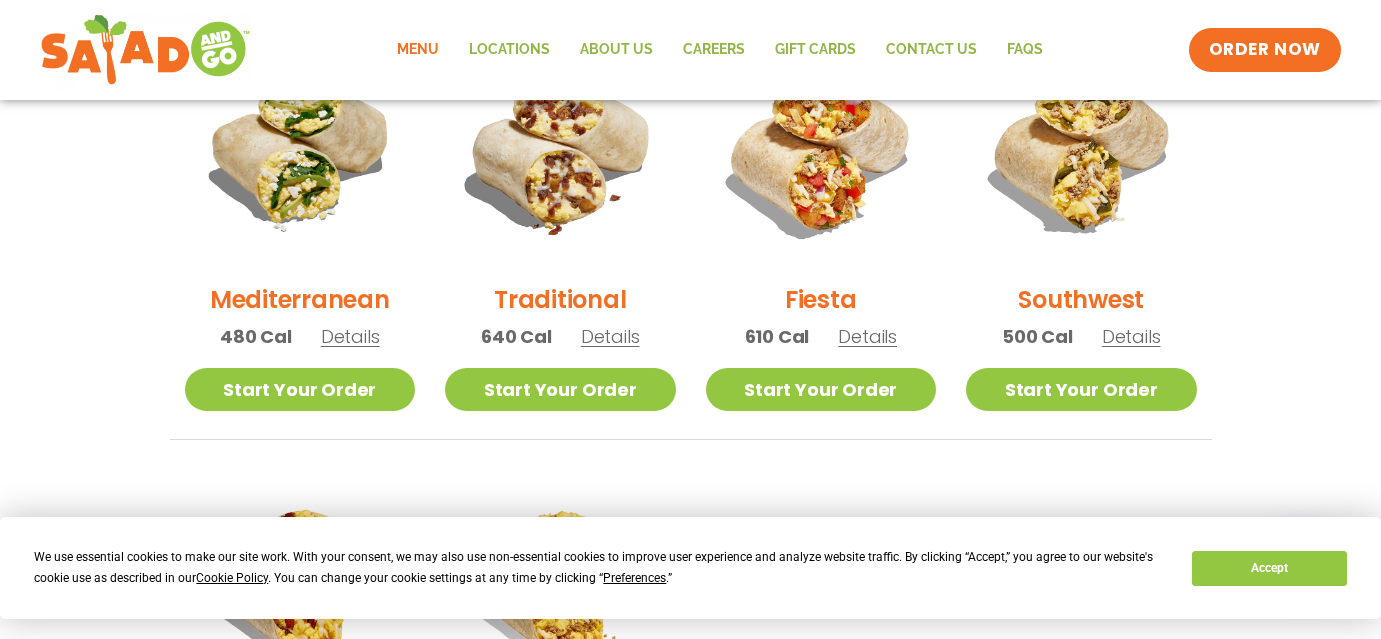 click on "Details" at bounding box center [1131, 336] 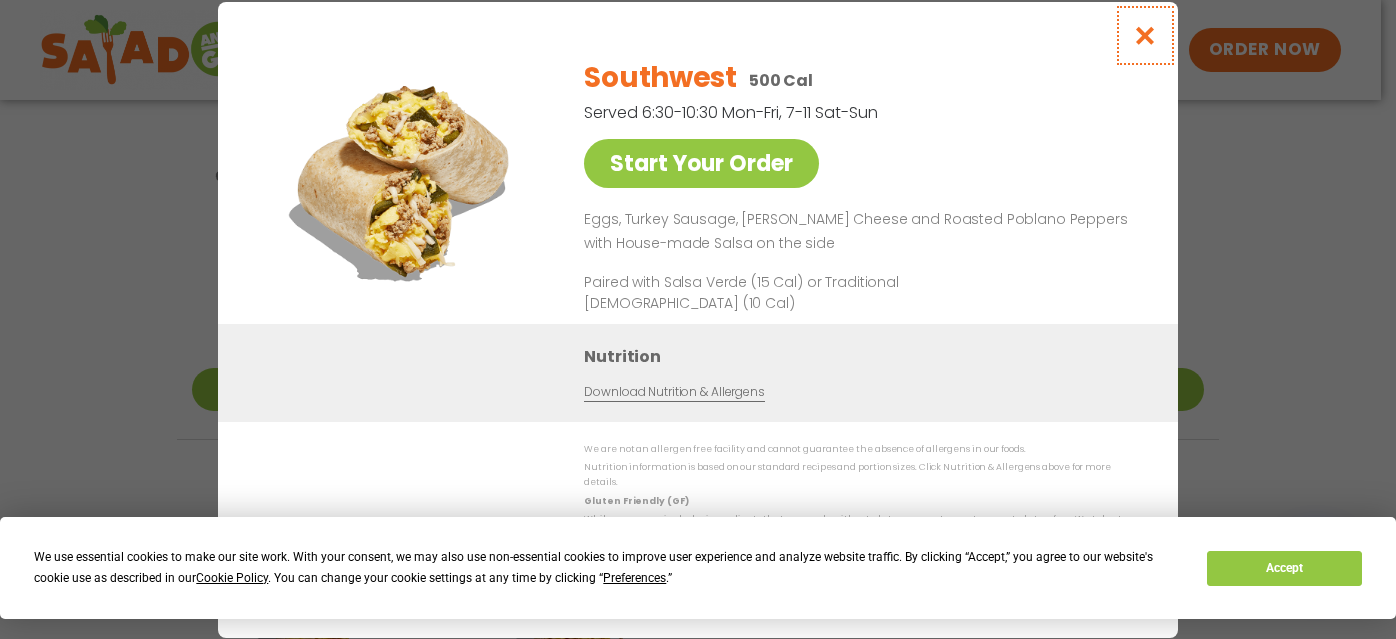 click at bounding box center (1145, 35) 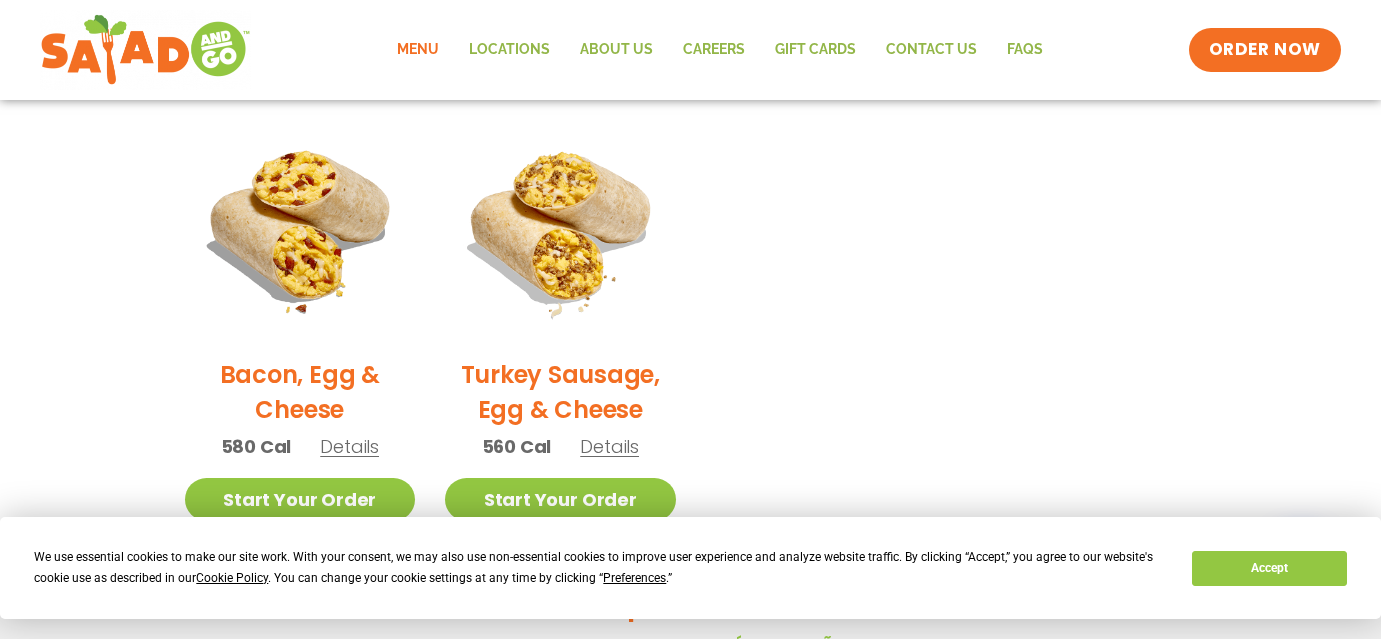 scroll, scrollTop: 1051, scrollLeft: 0, axis: vertical 